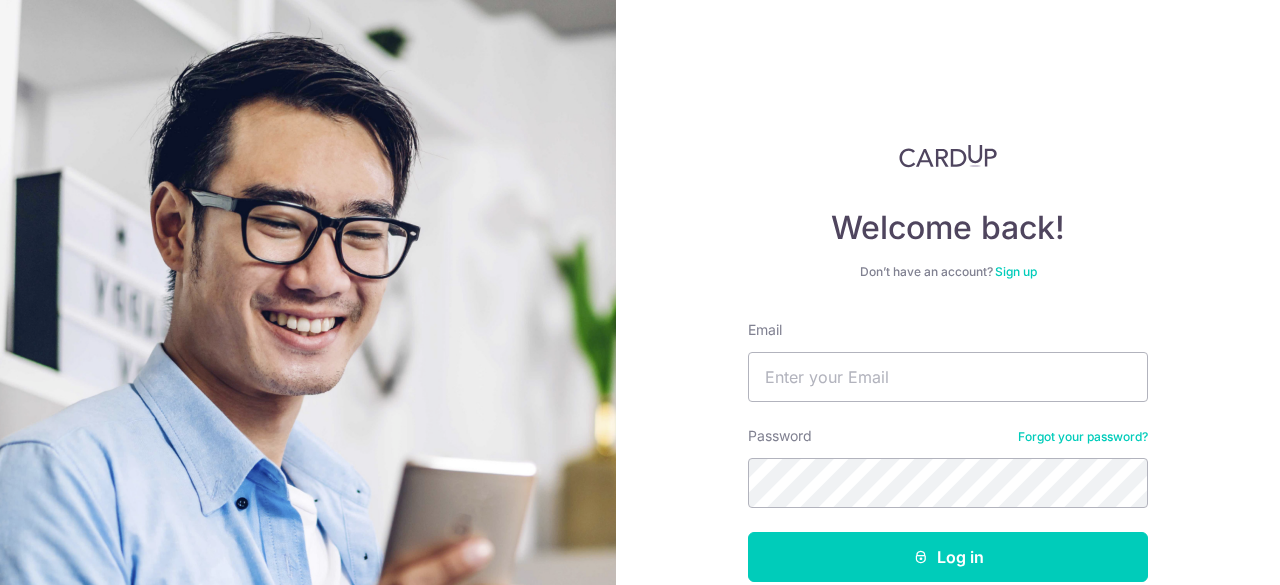 scroll, scrollTop: 0, scrollLeft: 0, axis: both 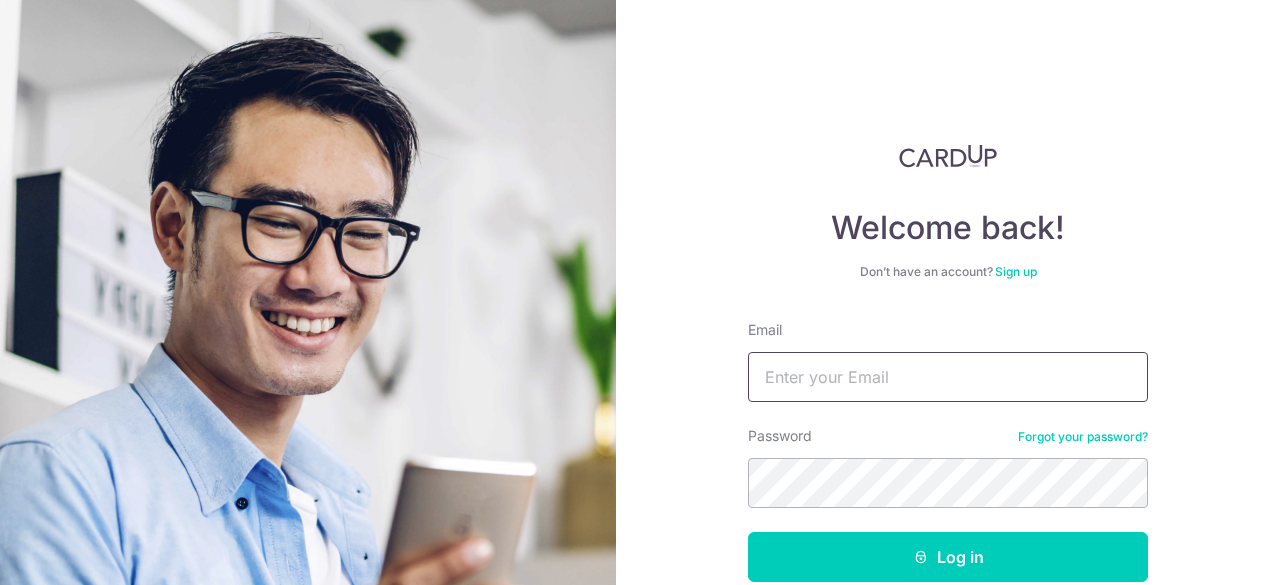 click on "Email" at bounding box center (948, 377) 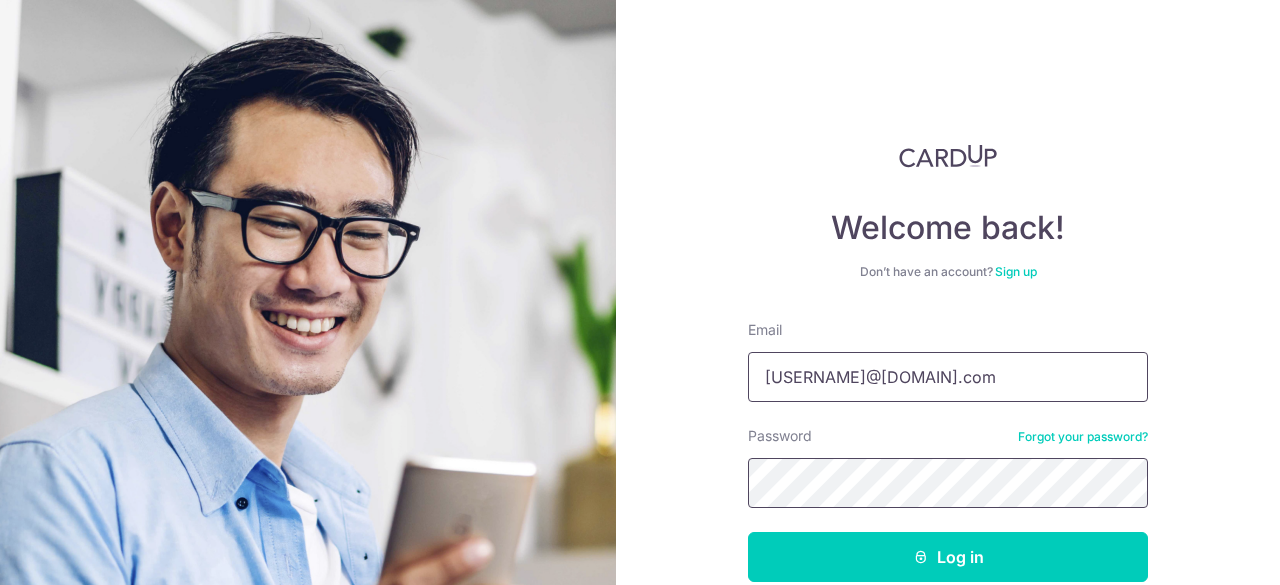 click on "Log in" at bounding box center (948, 557) 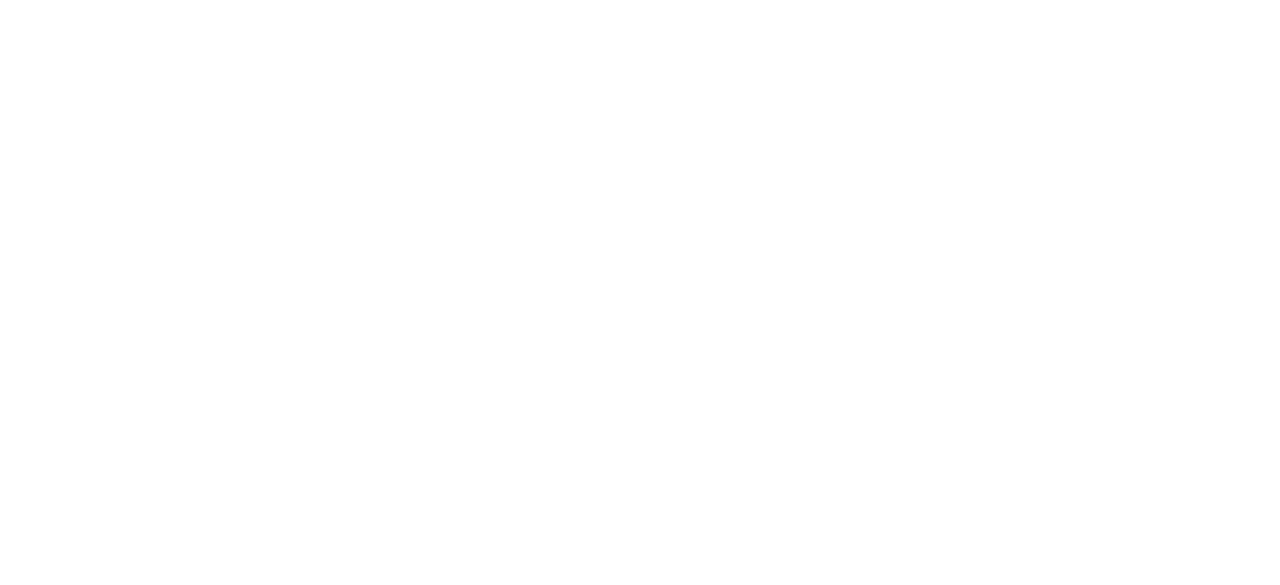 scroll, scrollTop: 0, scrollLeft: 0, axis: both 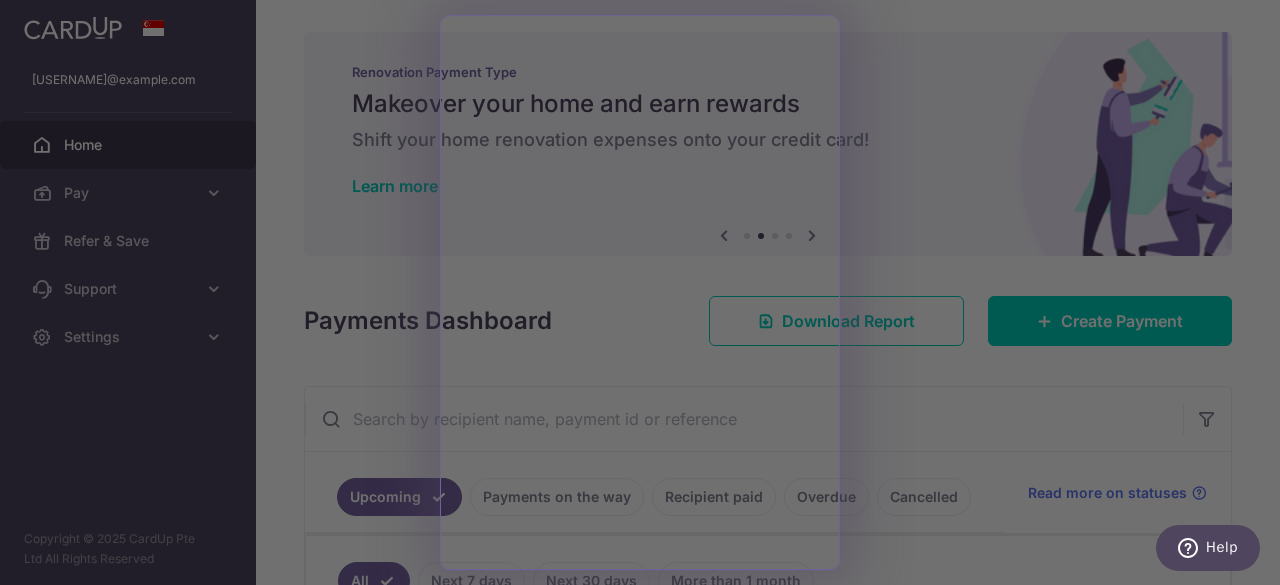 click at bounding box center [646, 295] 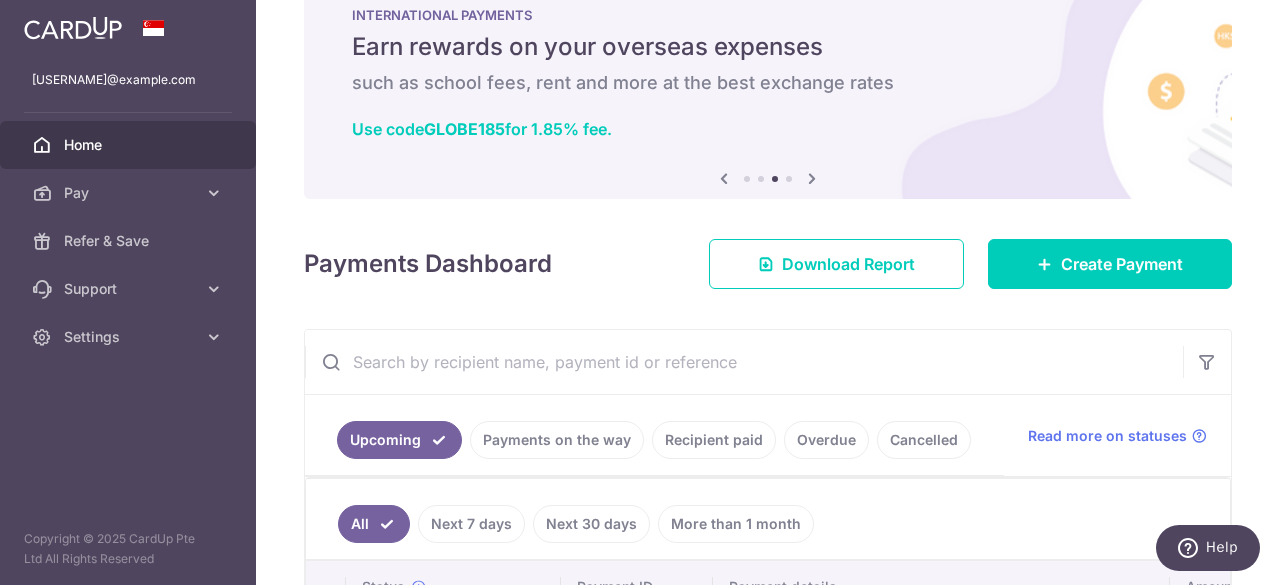 scroll, scrollTop: 0, scrollLeft: 0, axis: both 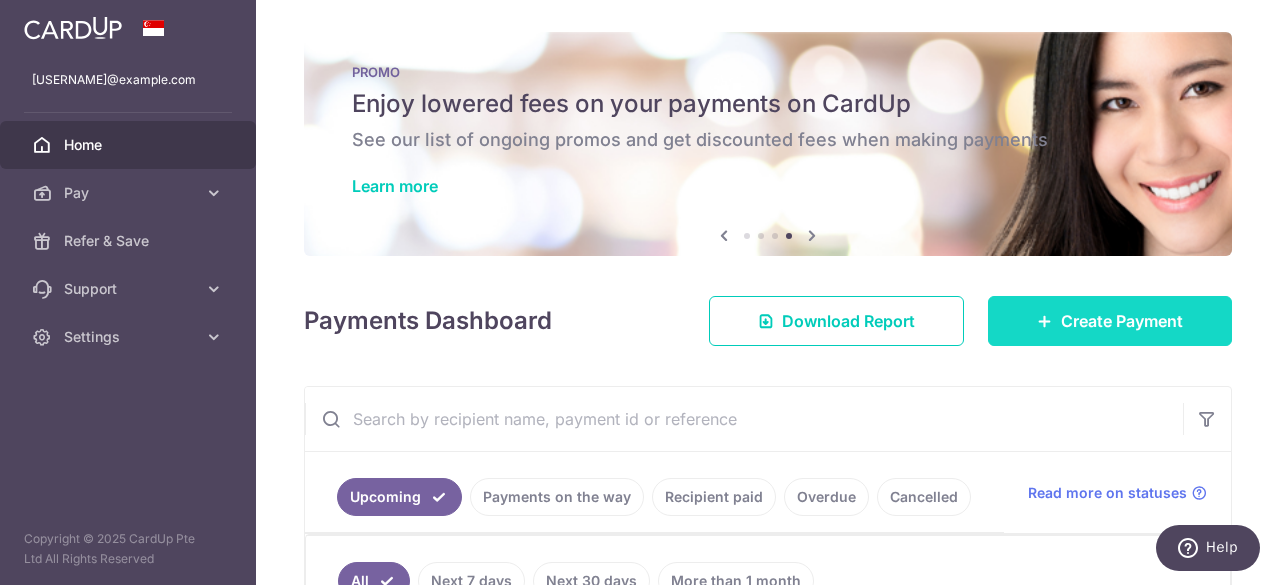 click on "Create Payment" at bounding box center [1122, 321] 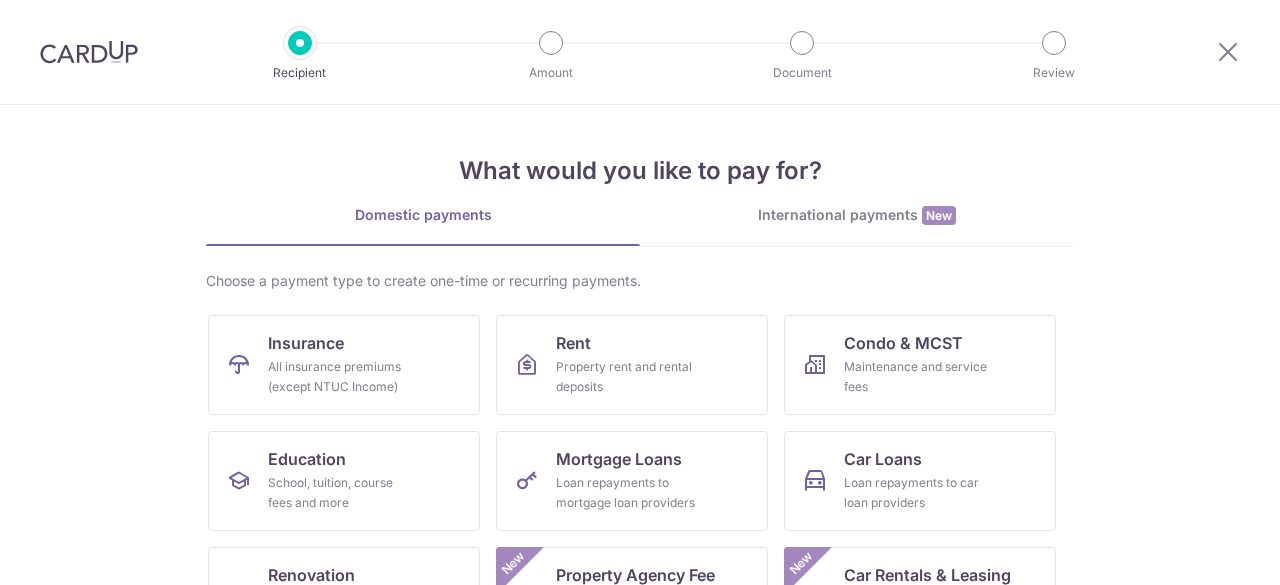 scroll, scrollTop: 0, scrollLeft: 0, axis: both 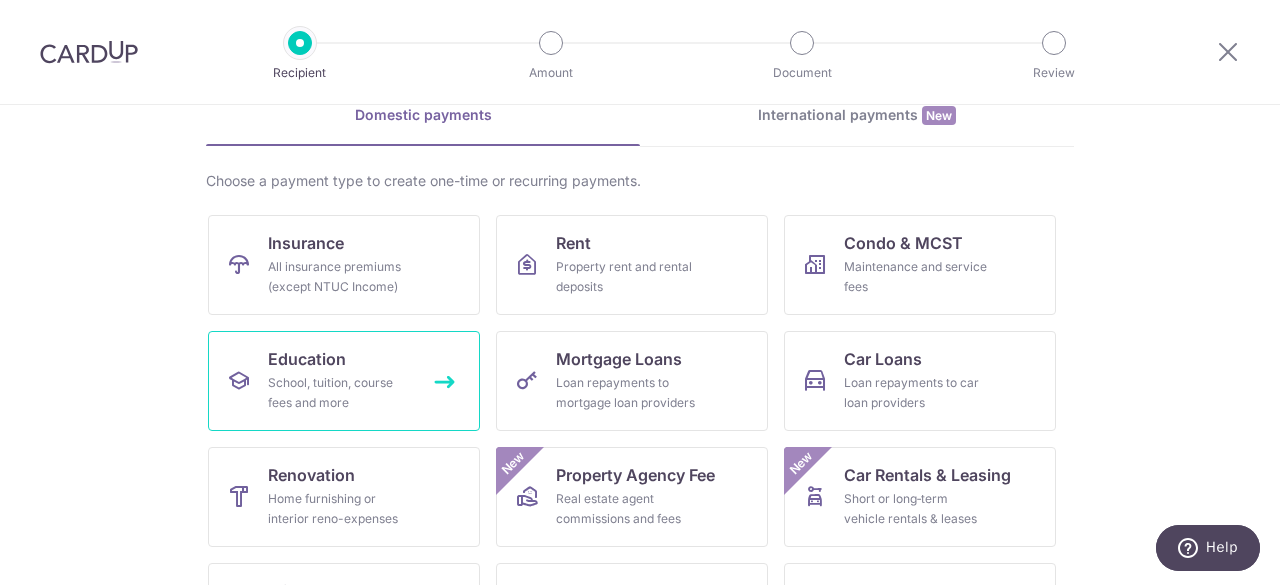 click on "Education School, tuition, course fees and more" at bounding box center [344, 381] 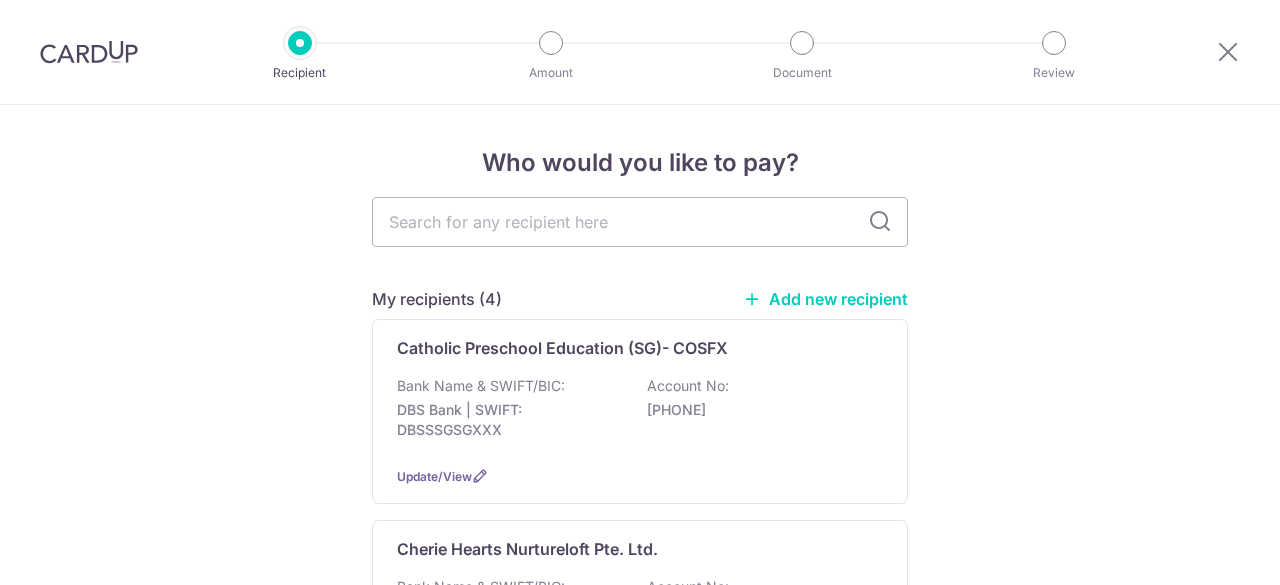 scroll, scrollTop: 0, scrollLeft: 0, axis: both 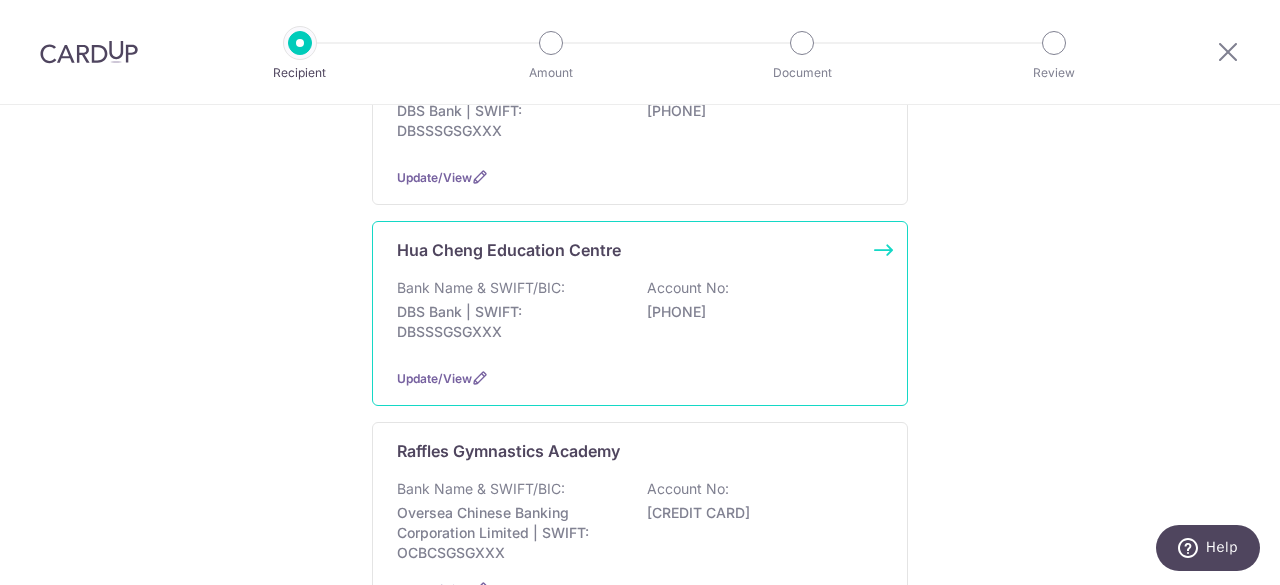 click on "DBS Bank | SWIFT: DBSSSGSGXXX" at bounding box center (509, 322) 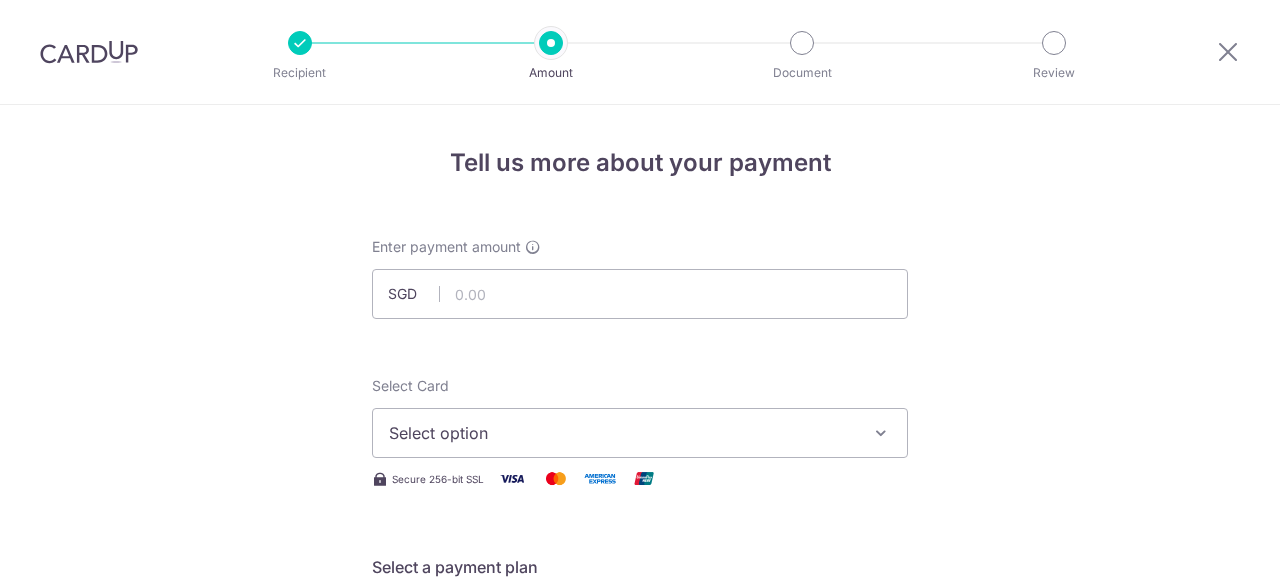 scroll, scrollTop: 0, scrollLeft: 0, axis: both 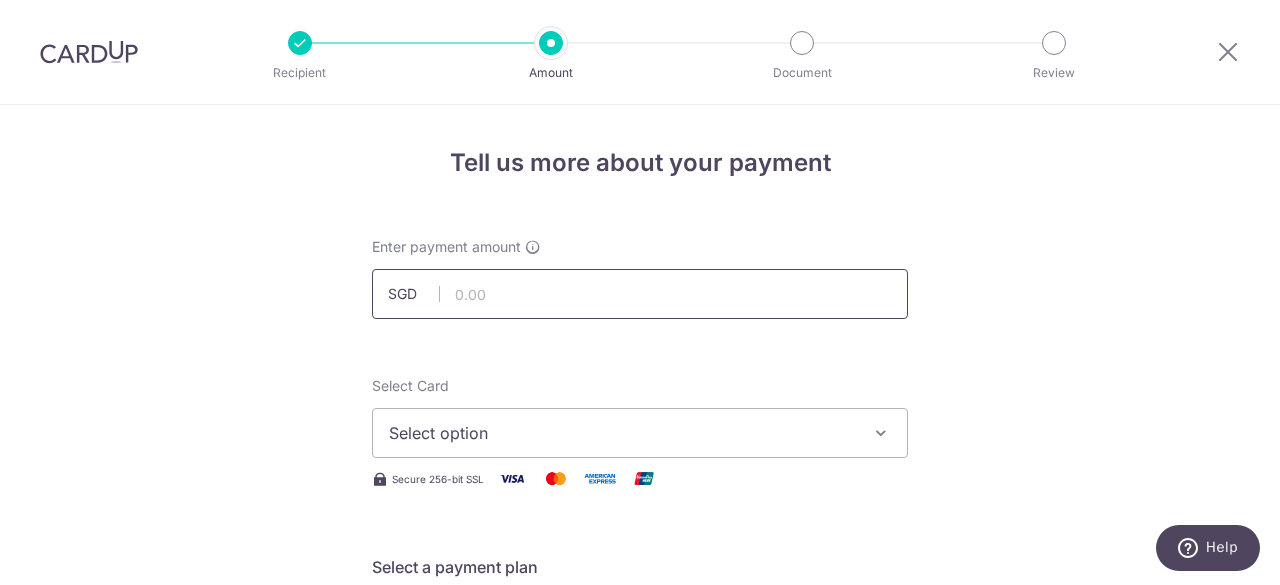 click at bounding box center [640, 294] 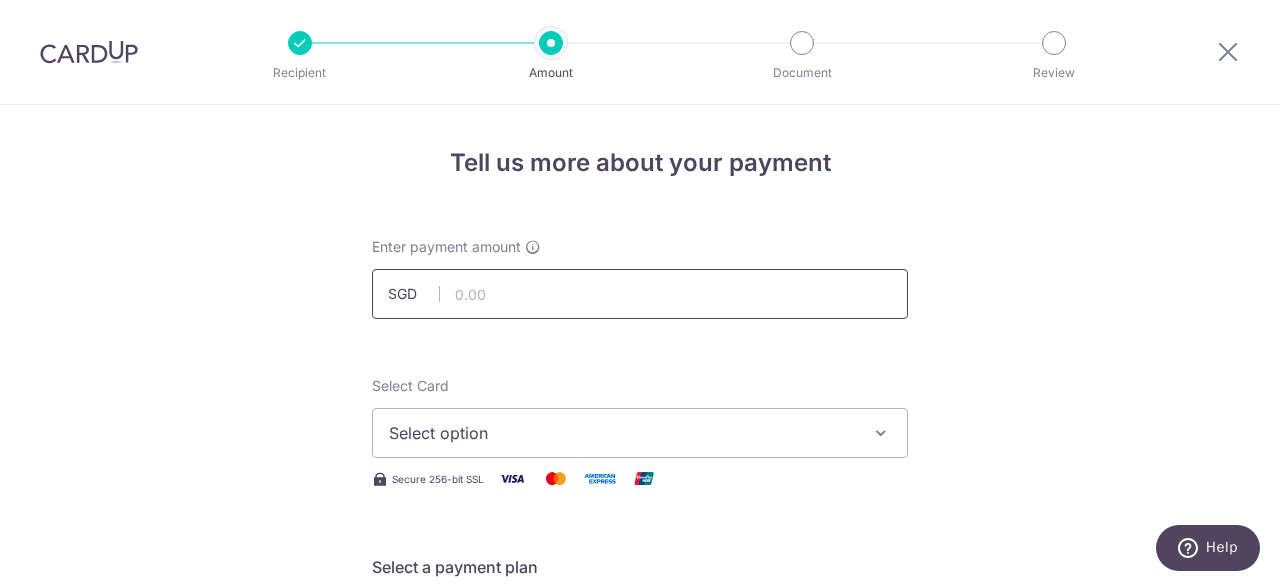 paste on "526.45" 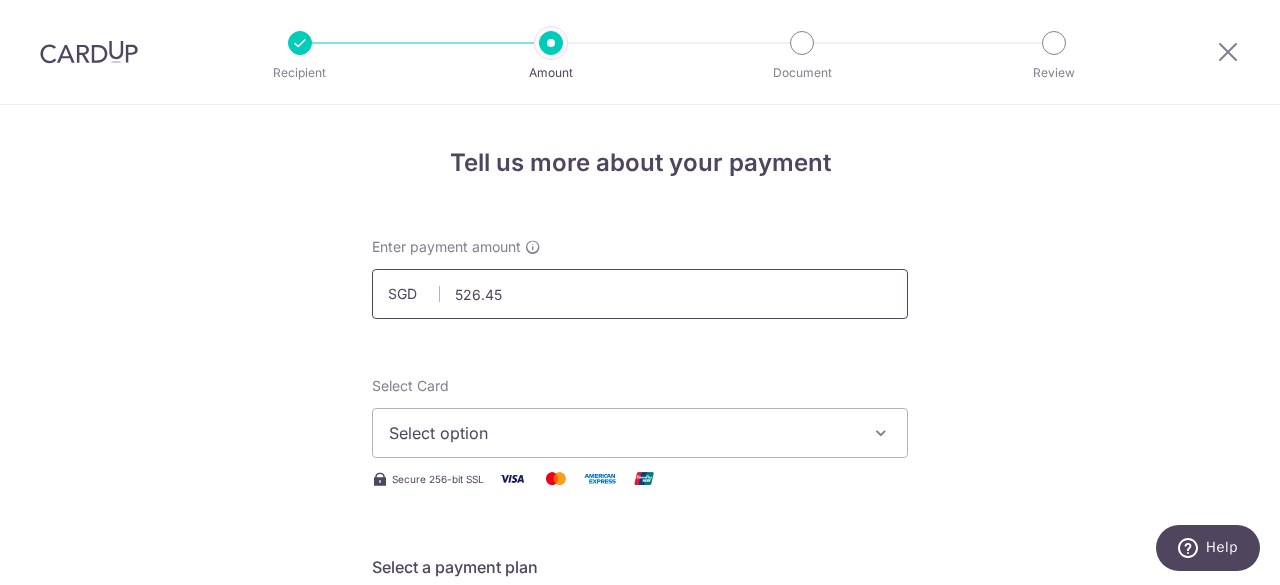 type on "526.45" 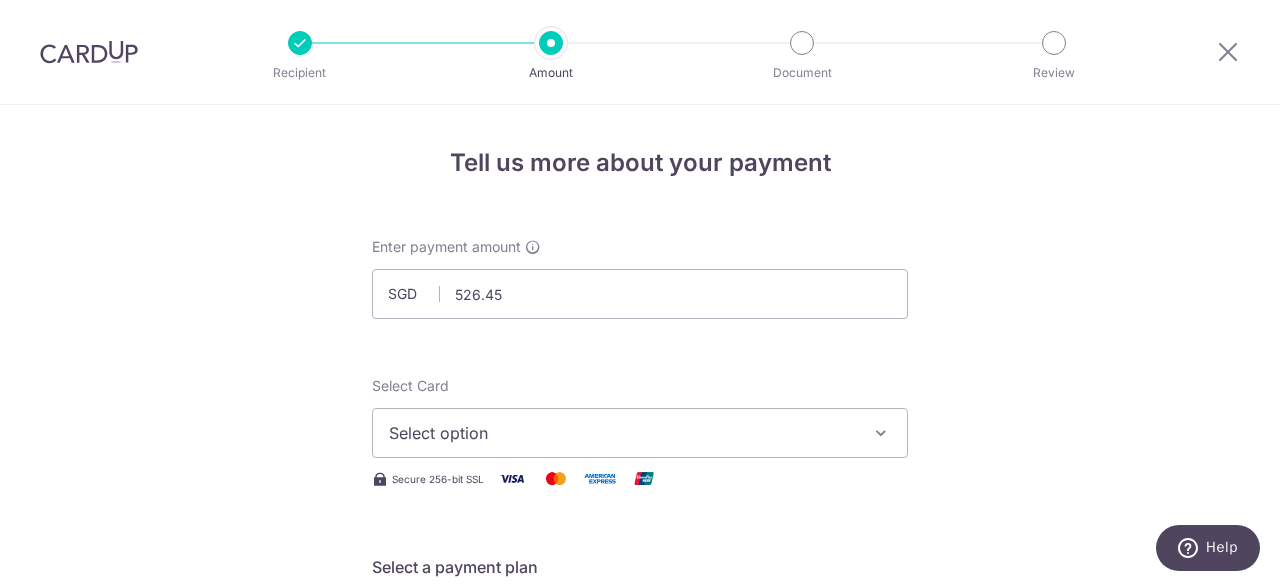 click on "Enter payment amount
SGD
526.45
526.45
Select Card
Select option
Add credit card
Your Cards
**** 1986
Secure 256-bit SSL
Text
New card details
Card
Secure 256-bit SSL" at bounding box center (640, 1028) 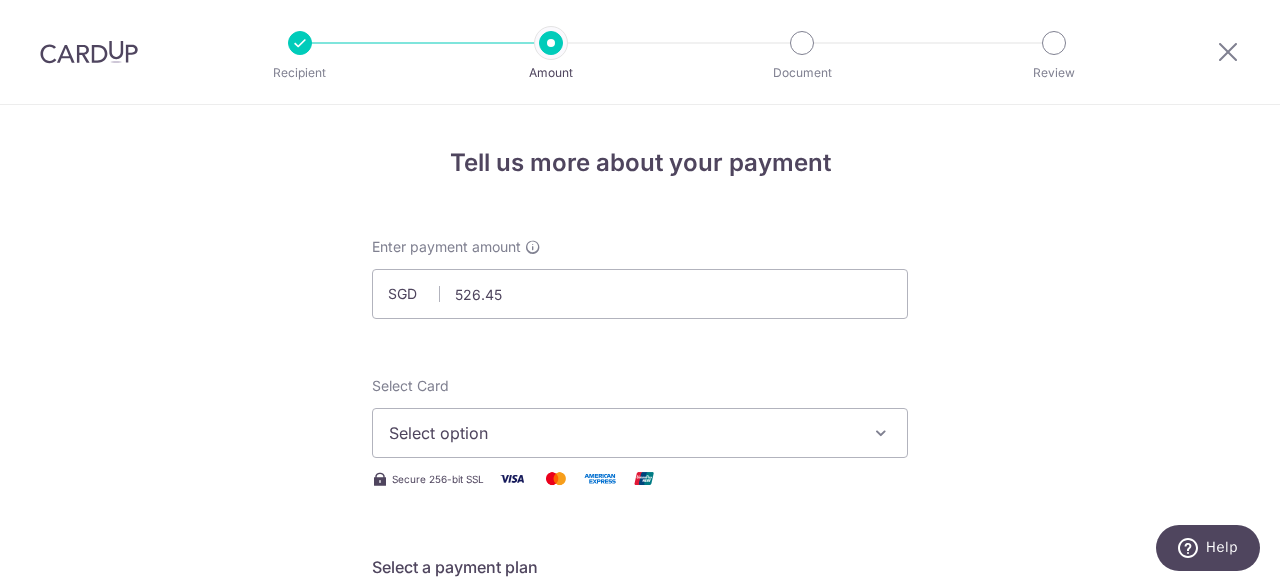 click on "Select option" at bounding box center (622, 433) 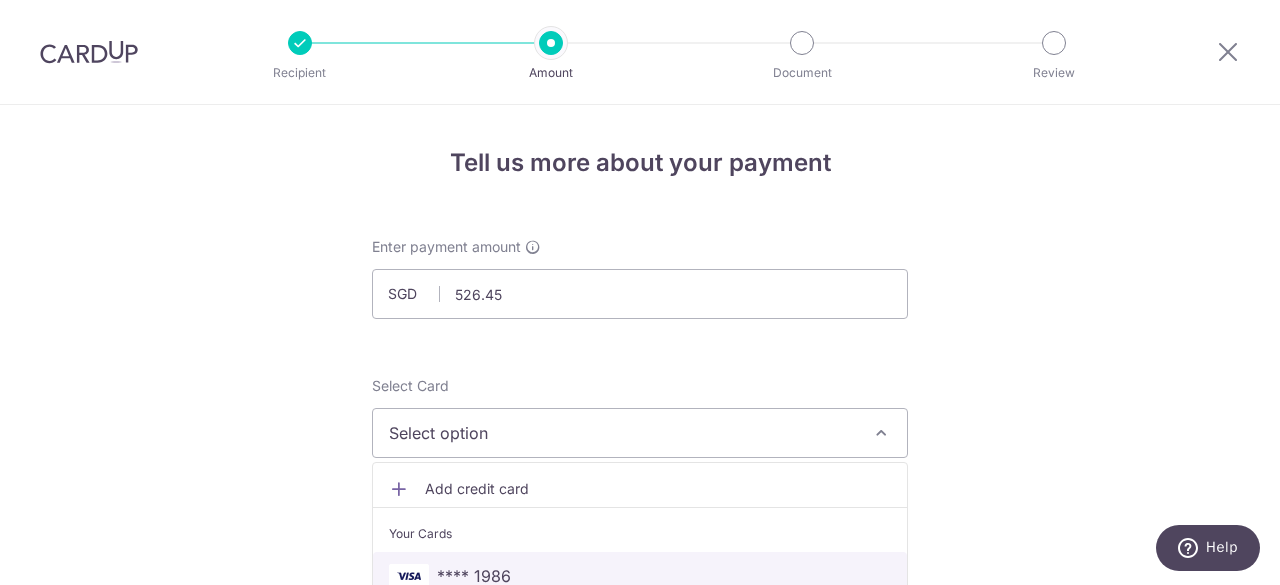 click on "**** 1986" at bounding box center (640, 576) 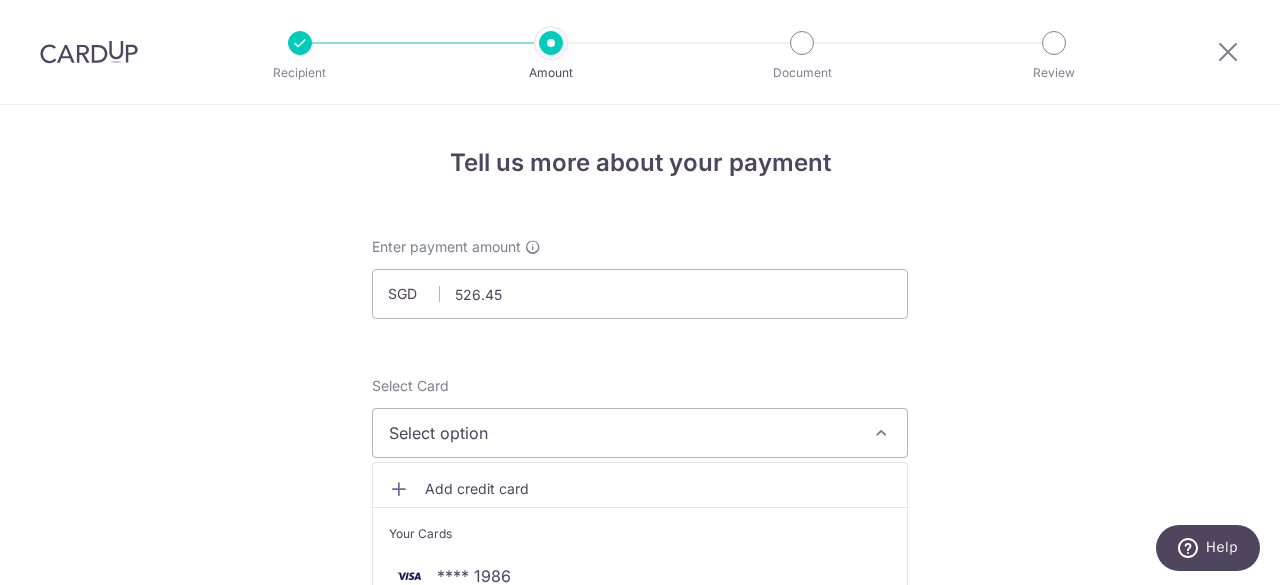 click on "Tell us more about your payment
Enter payment amount
SGD
526.45
526.45
Select Card
Select option
Add credit card
Your Cards
**** 1986
Secure 256-bit SSL
Text
New card details
Card
Secure 256-bit SSL" at bounding box center (640, 1009) 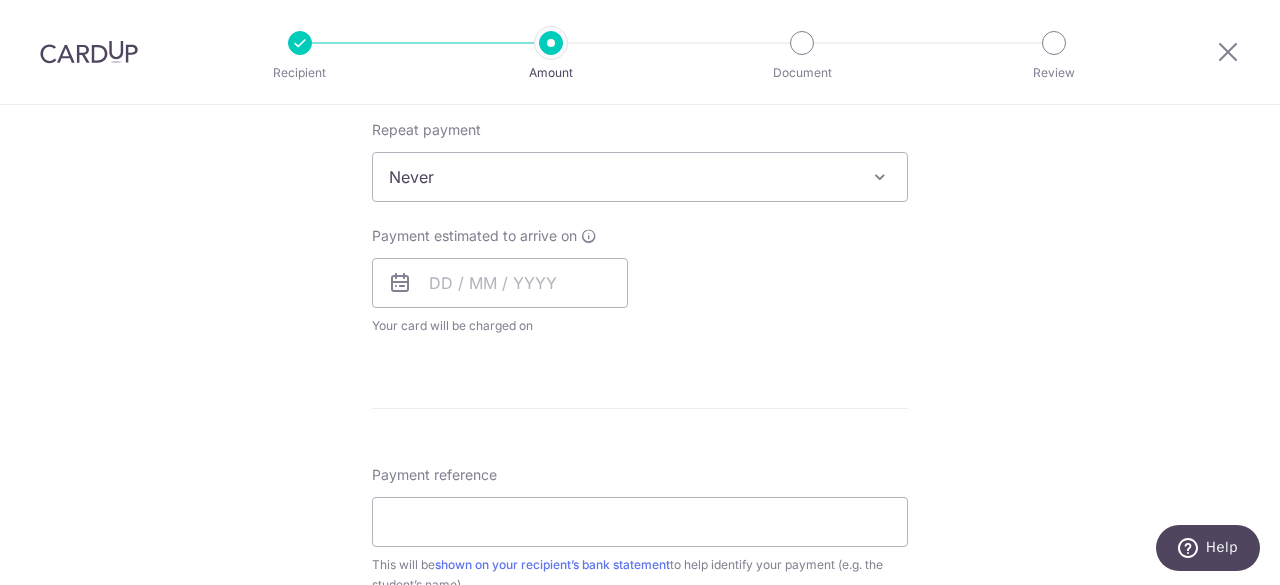 scroll, scrollTop: 800, scrollLeft: 0, axis: vertical 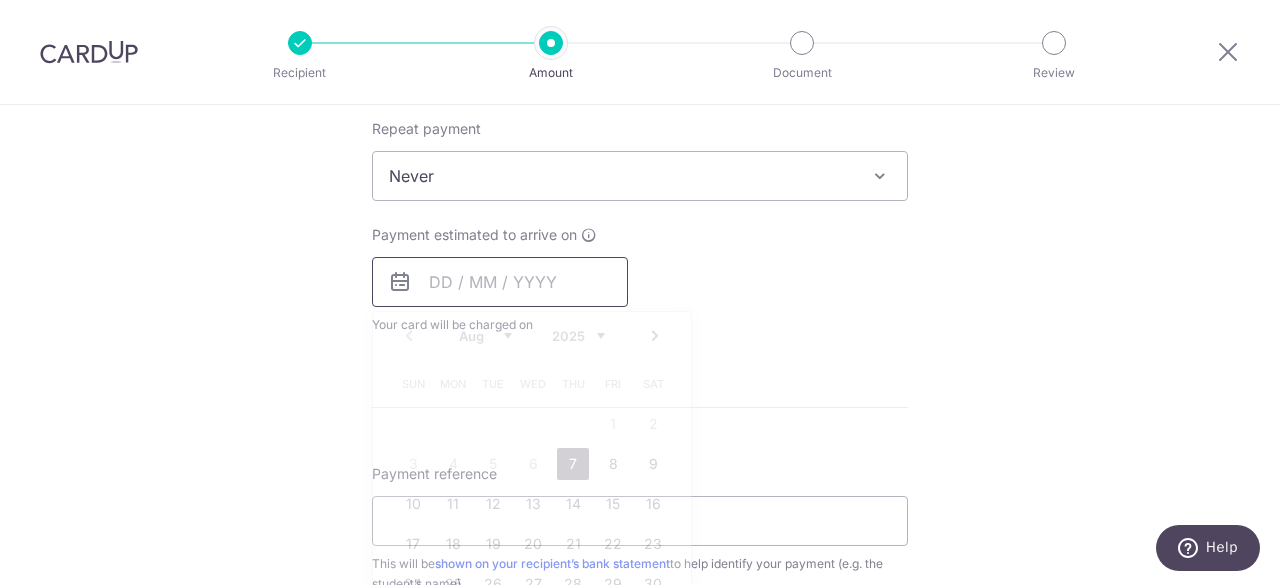 click at bounding box center [500, 282] 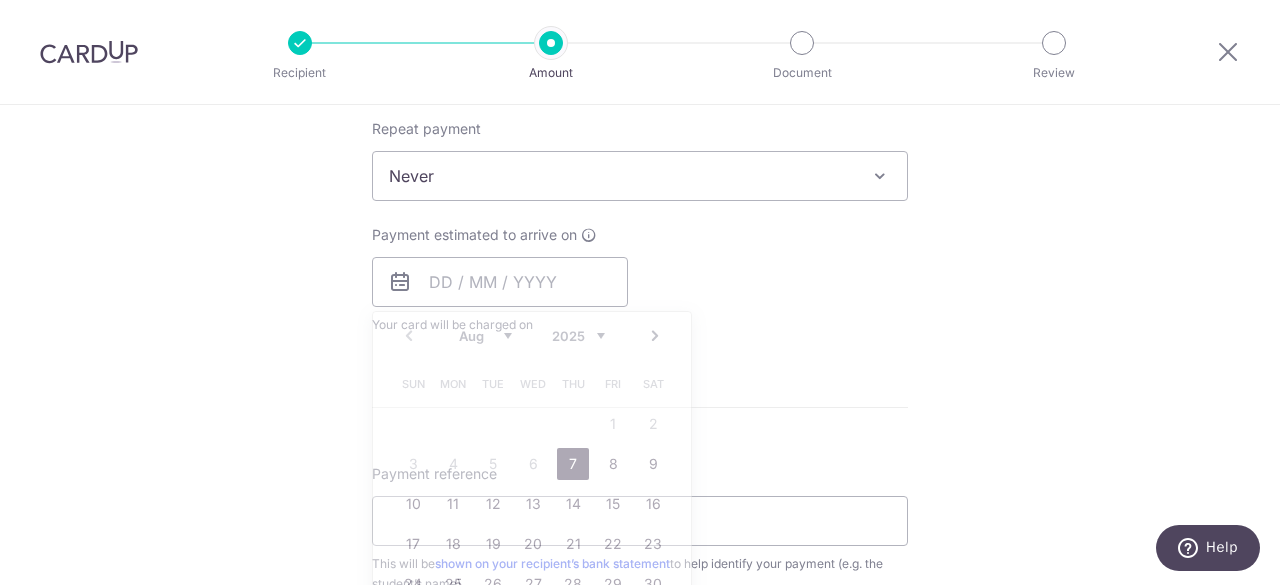 click on "Payment estimated to arrive on
Prev Next Aug Sep Oct Nov Dec 2025 2026 2027 2028 2029 2030 2031 2032 2033 2034 2035 Sun Mon Tue Wed Thu Fri Sat           1 2 3 4 5 6 7 8 9 10 11 12 13 14 15 16 17 18 19 20 21 22 23 24 25 26 27 28 29 30 31             Why are some dates not available?
Your card will be charged on   for the first payment
* If your payment is funded by  9:00am SGT on Tuesday 05/08/2025
05/08/2025
No. of Payments" at bounding box center [640, 280] 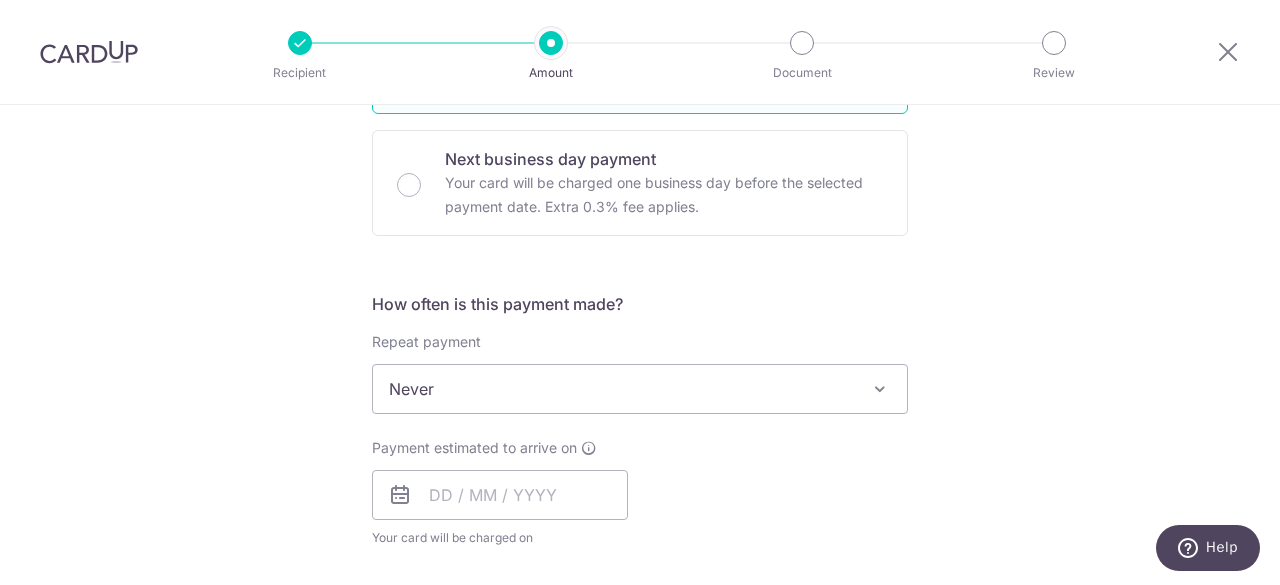 scroll, scrollTop: 700, scrollLeft: 0, axis: vertical 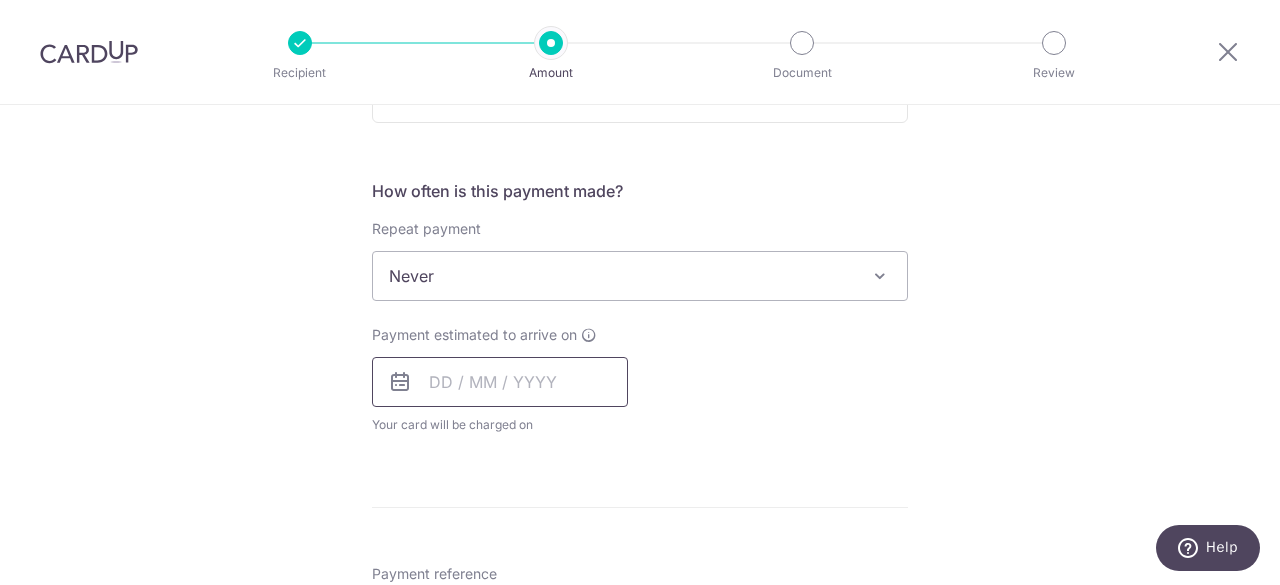 click at bounding box center [500, 382] 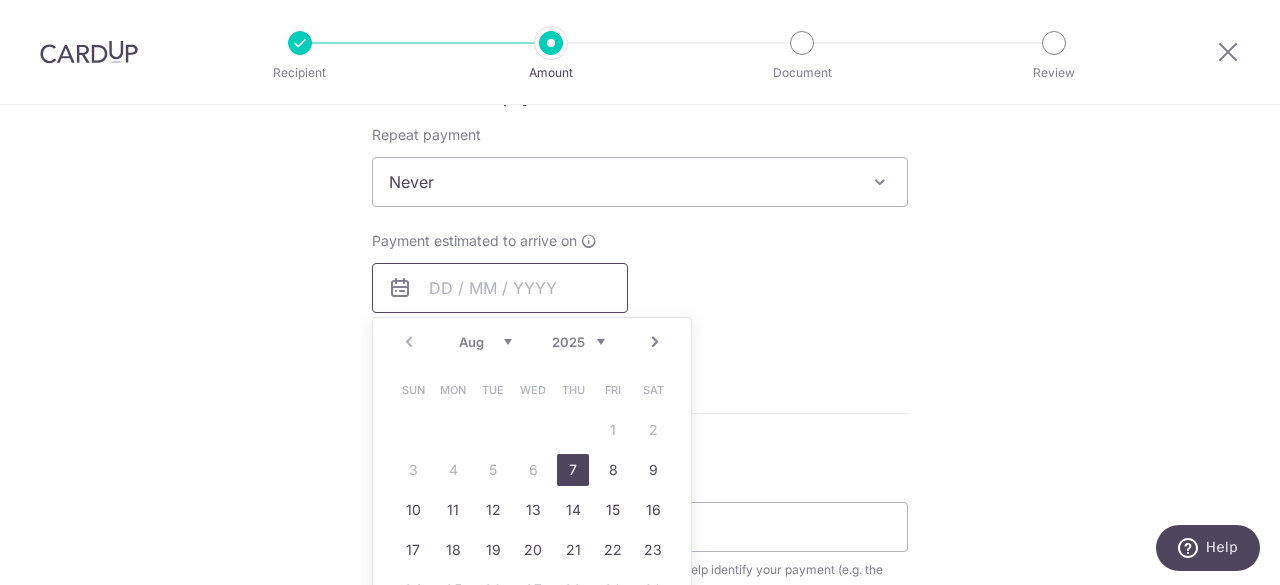 scroll, scrollTop: 900, scrollLeft: 0, axis: vertical 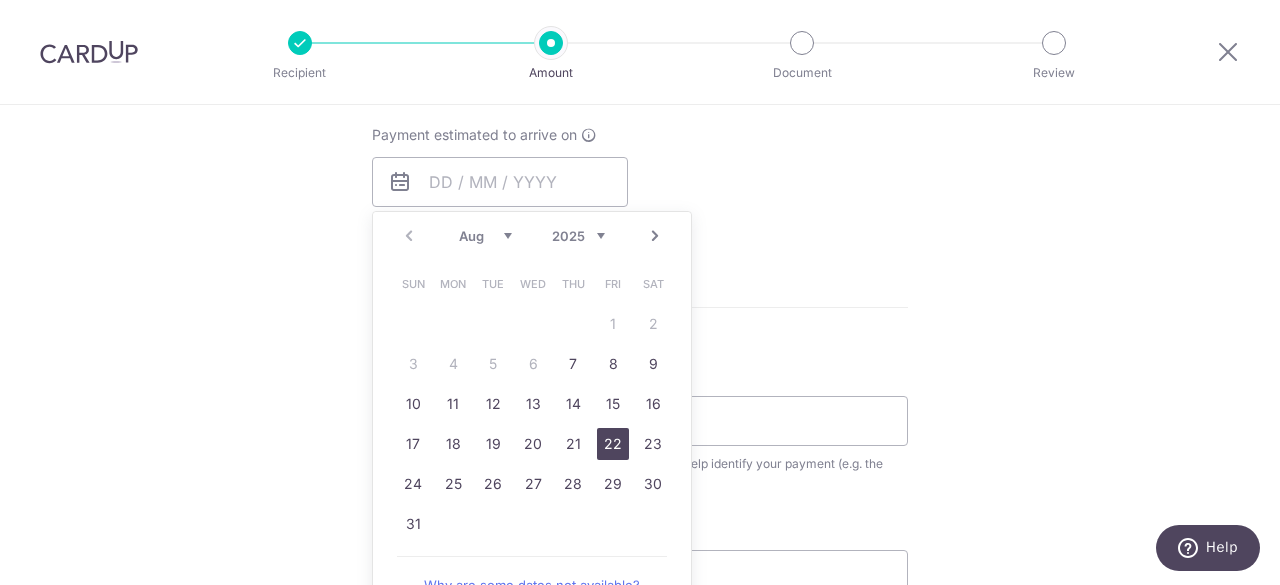 click on "22" at bounding box center [613, 444] 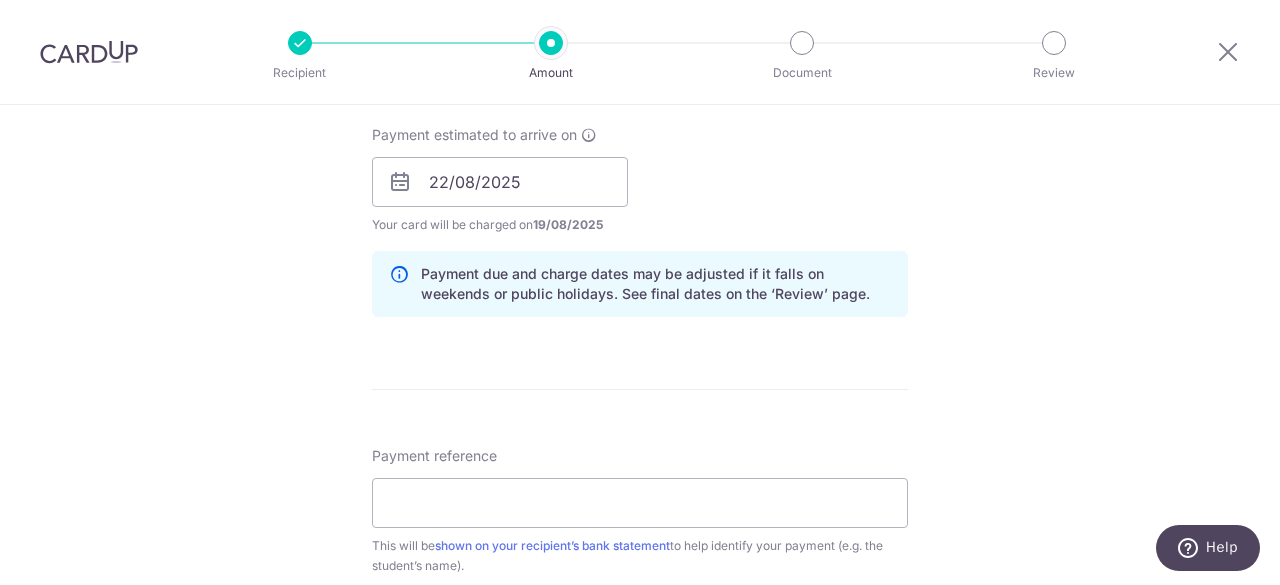 click on "Payment estimated to arrive on
22/08/2025
Prev Next Aug Sep Oct Nov Dec 2025 2026 2027 2028 2029 2030 2031 2032 2033 2034 2035 Sun Mon Tue Wed Thu Fri Sat           1 2 3 4 5 6 7 8 9 10 11 12 13 14 15 16 17 18 19 20 21 22 23 24 25 26 27 28 29 30 31
Your card will be charged on  19/08/2025  for the first payment
* If your payment is funded by  9:00am SGT on Tuesday 05/08/2025
05/08/2025
No. of Payments" at bounding box center (640, 180) 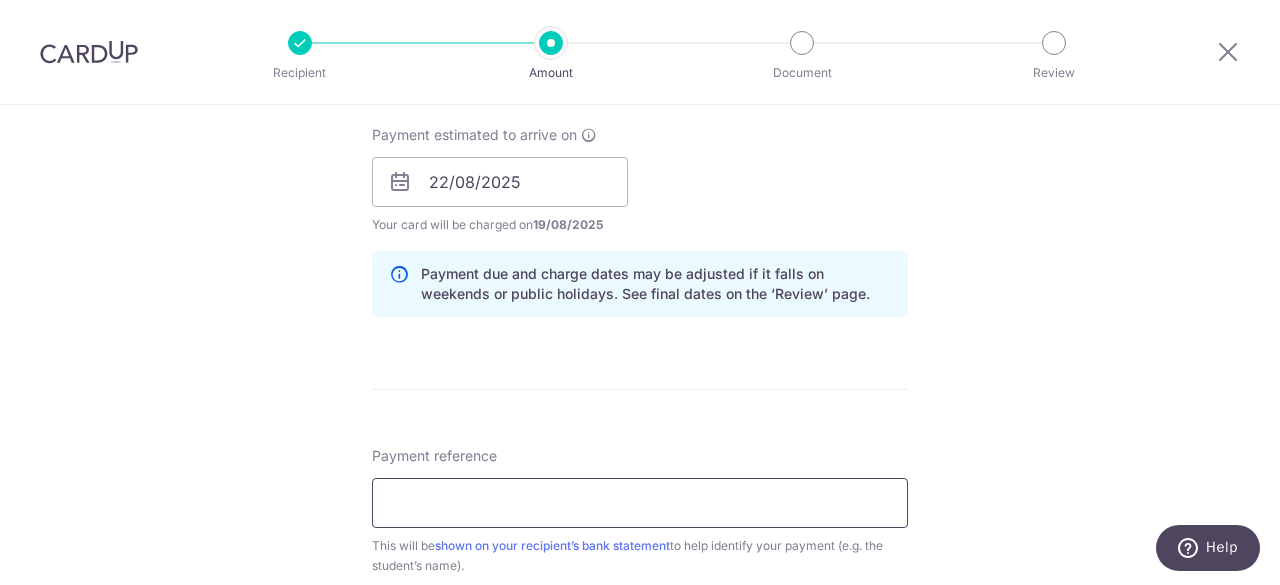 click on "Payment reference" at bounding box center (640, 503) 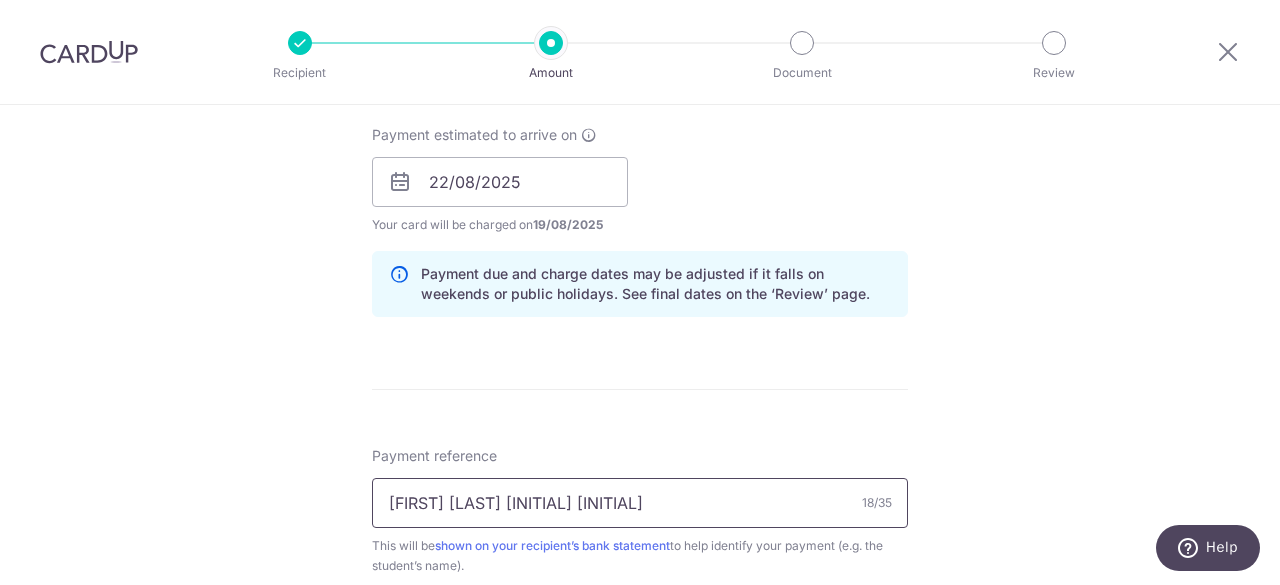 type on "[FIRST] [LAST] STEP UP K1" 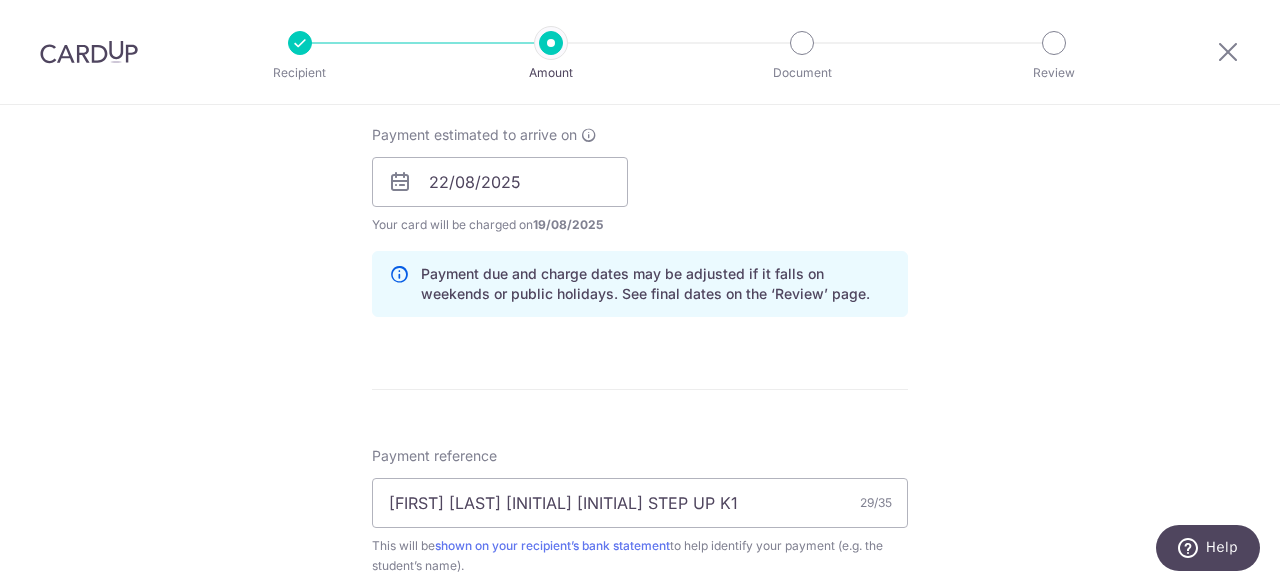 click on "Tell us more about your payment
Enter payment amount
SGD
526.45
526.45
Select Card
**** 1986
Add credit card
Your Cards
**** 1986
Secure 256-bit SSL
Text
New card details
Card
Secure 256-bit SSL" at bounding box center [640, 150] 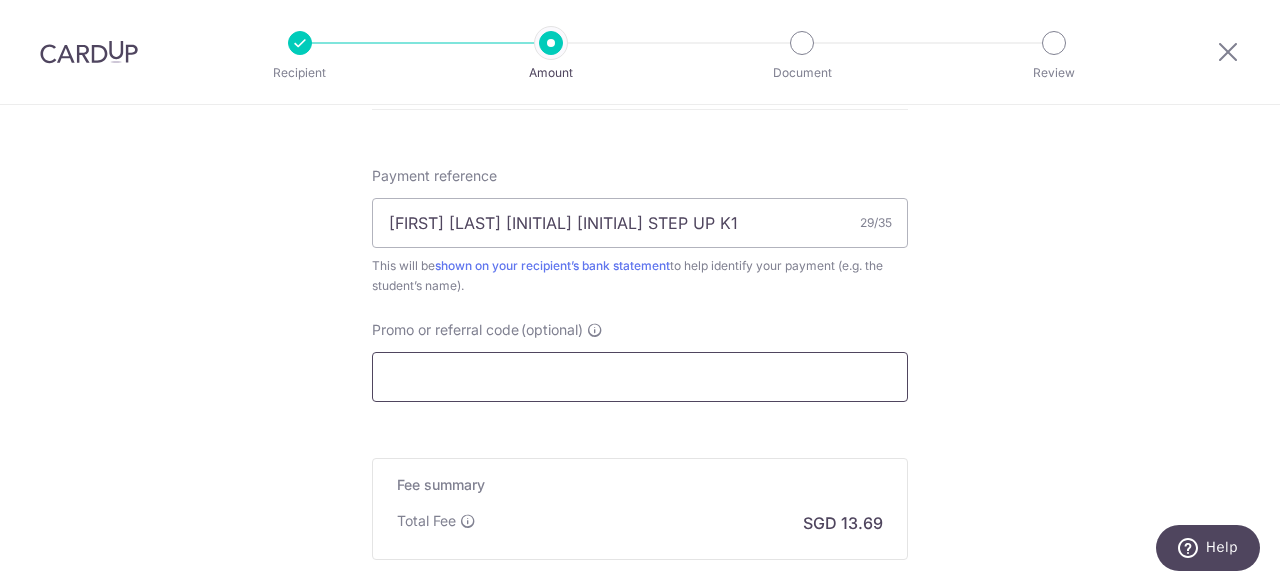 scroll, scrollTop: 1300, scrollLeft: 0, axis: vertical 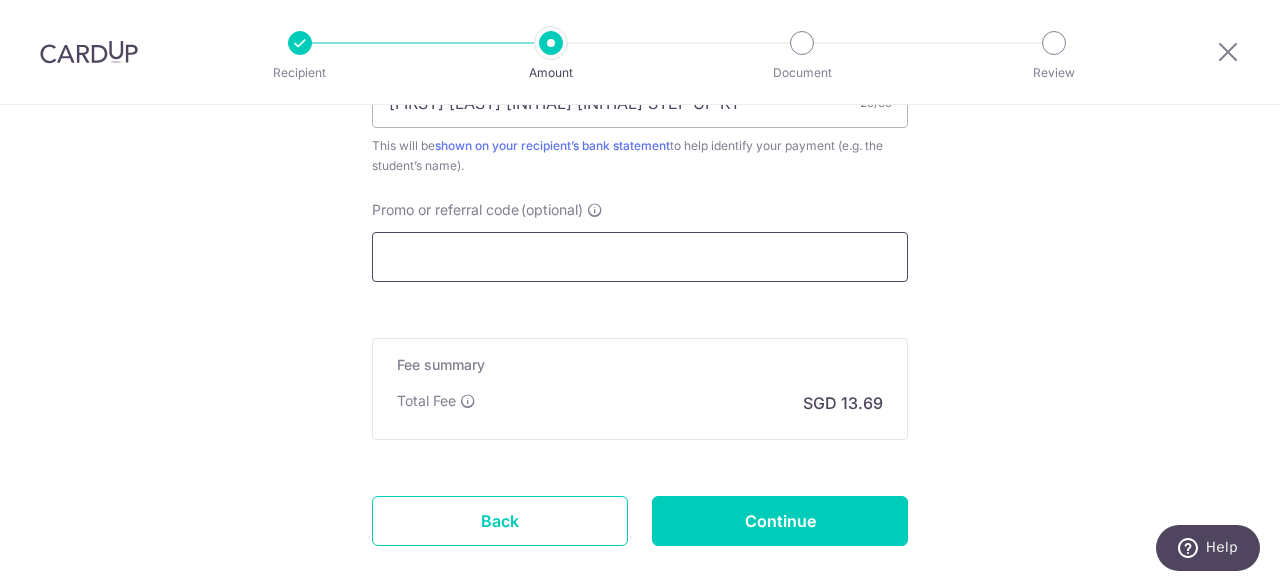 click on "Promo or referral code
(optional)" at bounding box center (640, 257) 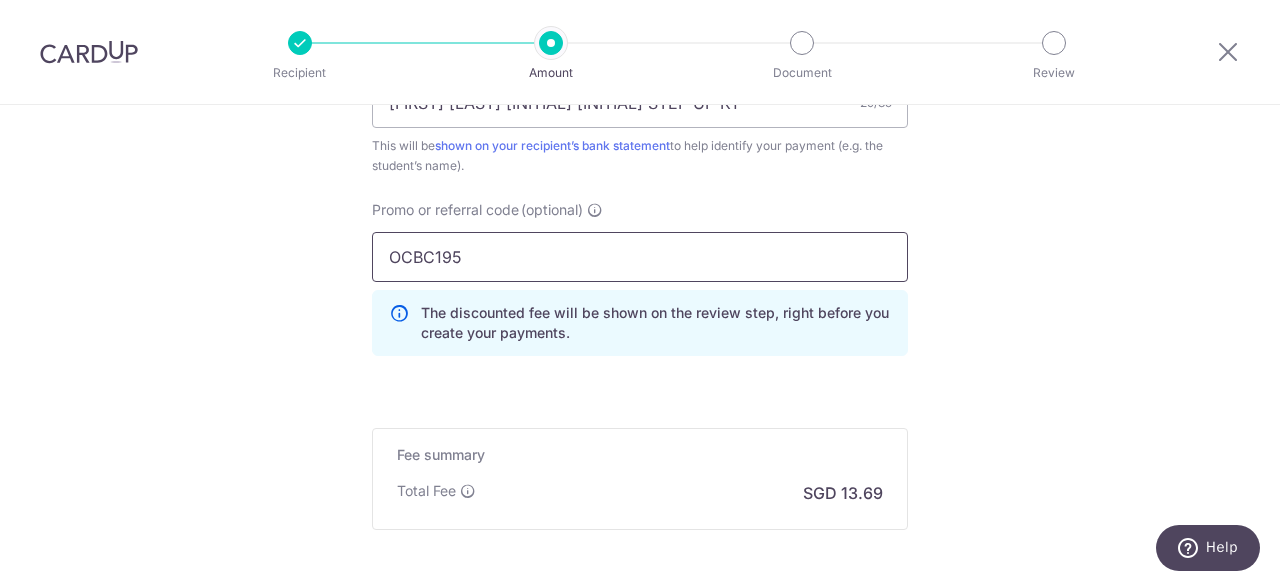type on "OCBC195" 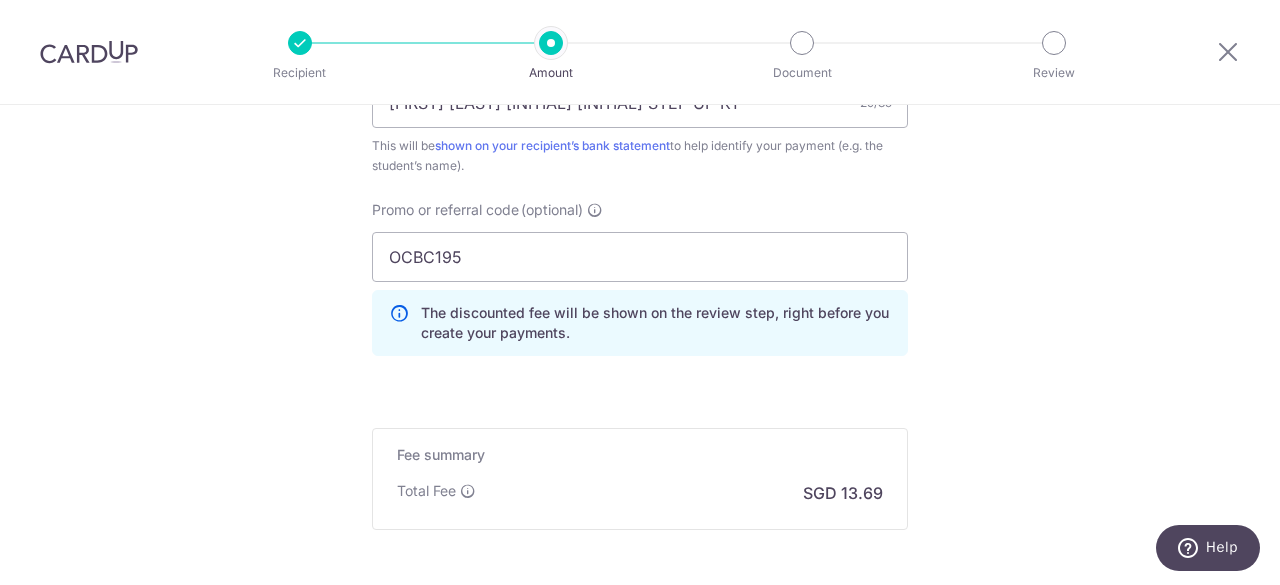 click on "Tell us more about your payment
Enter payment amount
SGD
526.45
526.45
Select Card
**** 1986
Add credit card
Your Cards
**** 1986
Secure 256-bit SSL
Text
New card details
Card
Secure 256-bit SSL" at bounding box center [640, -205] 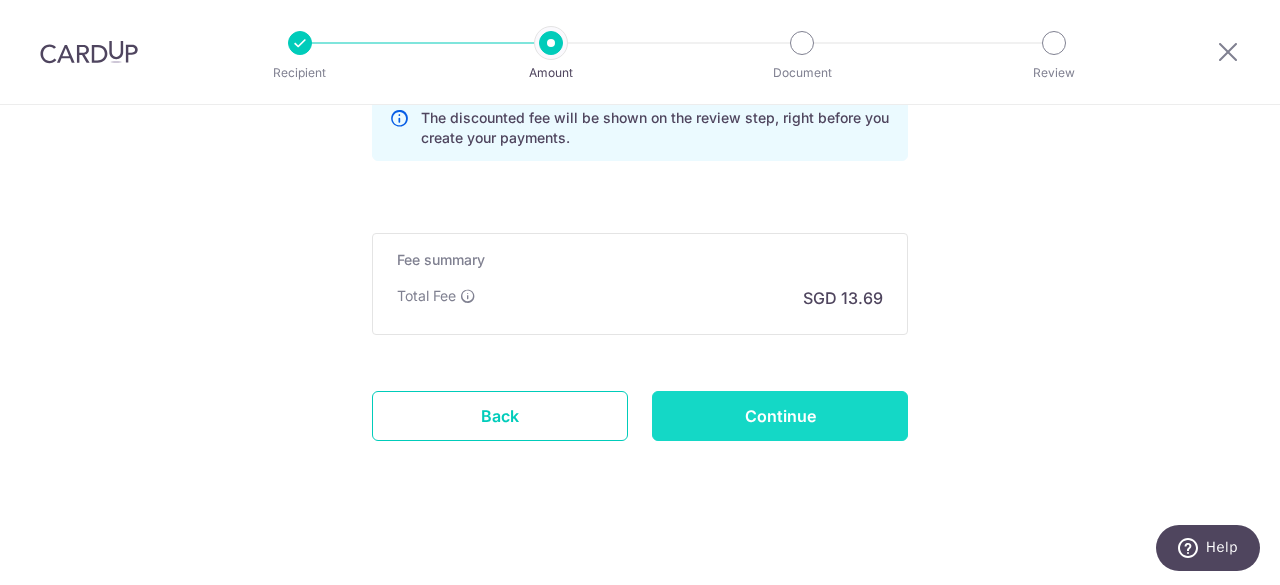 click on "Continue" at bounding box center [780, 416] 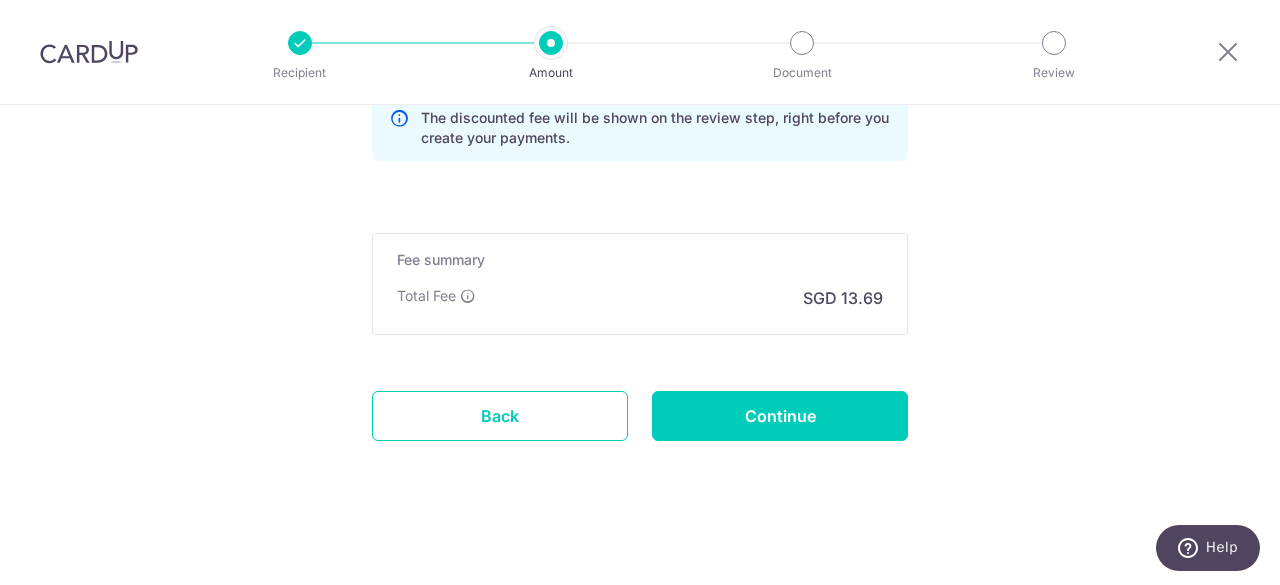 type on "Create Schedule" 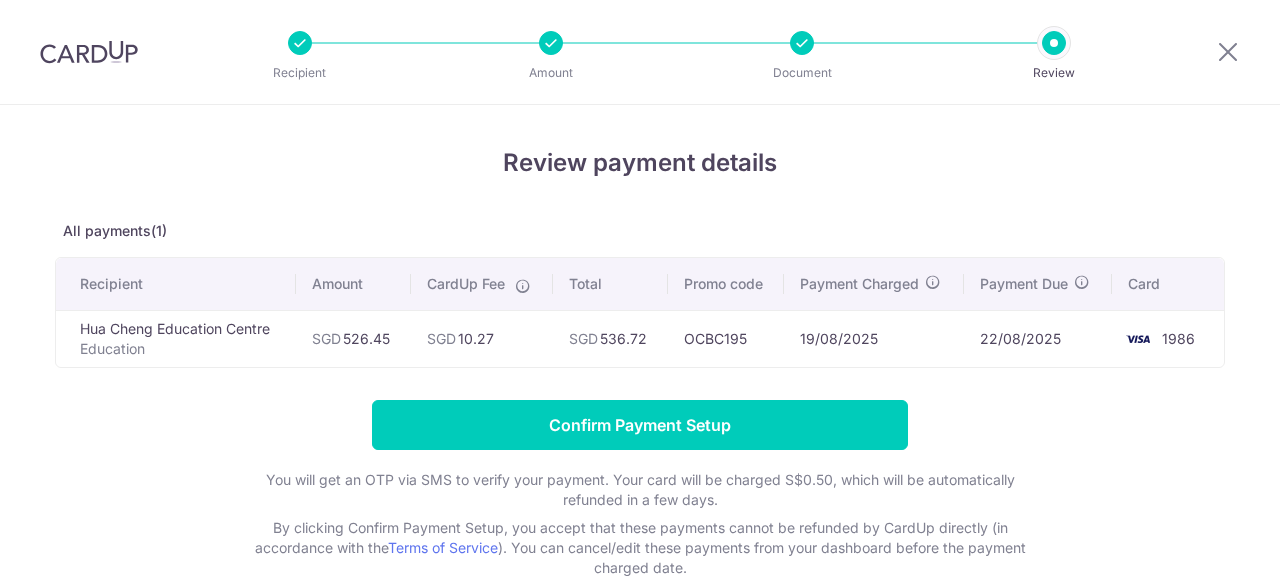 scroll, scrollTop: 0, scrollLeft: 0, axis: both 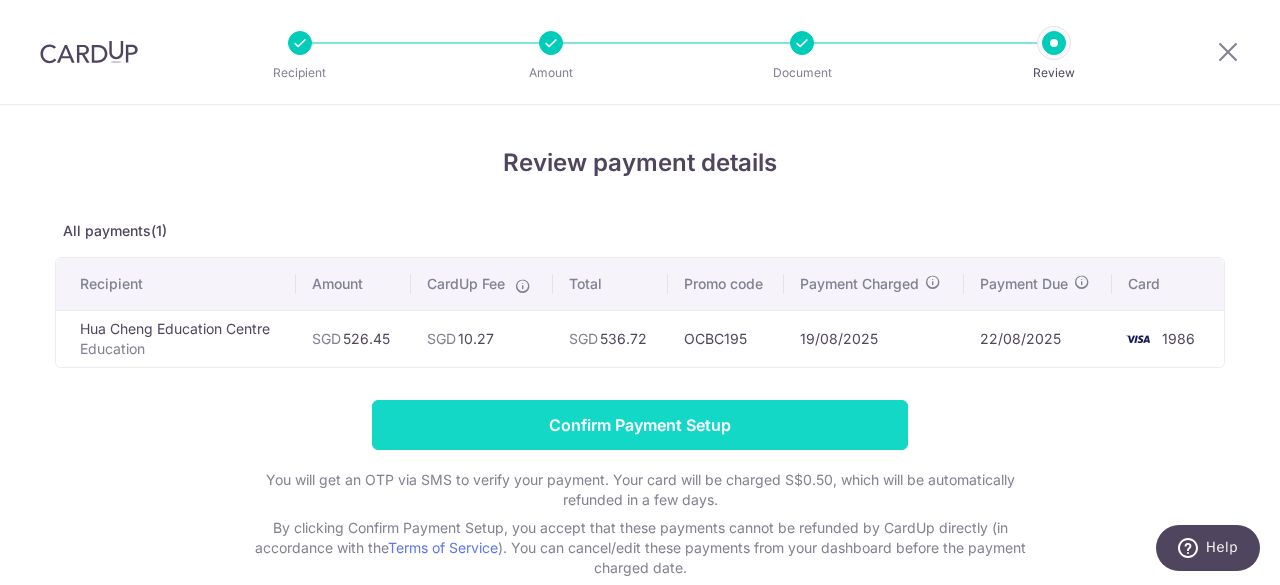 click on "Confirm Payment Setup" at bounding box center (640, 425) 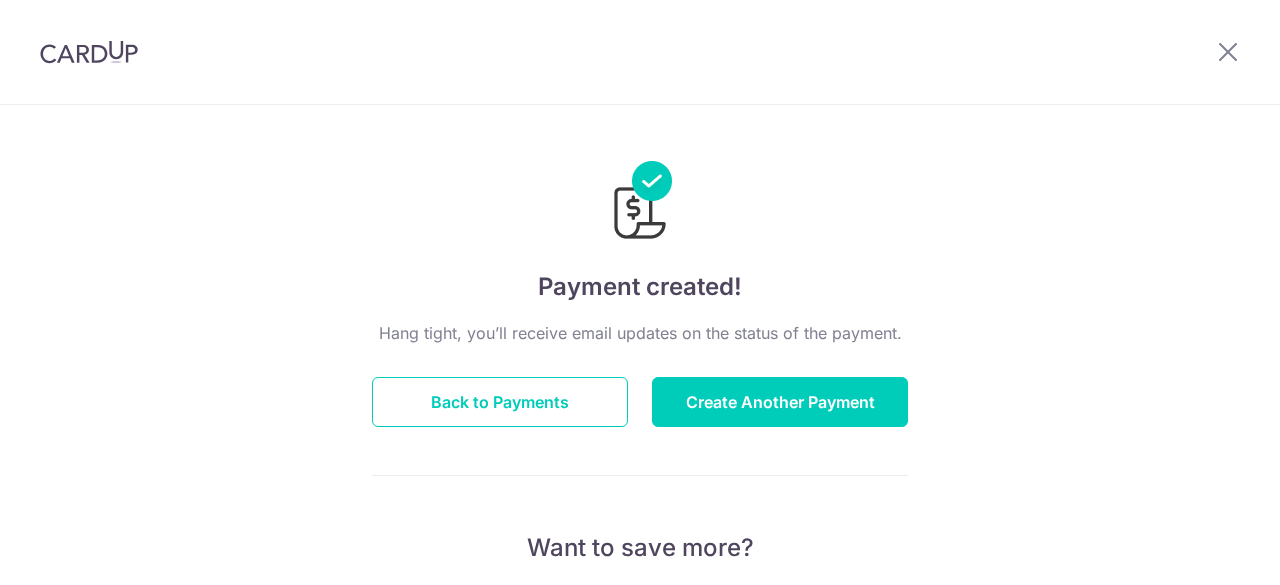 scroll, scrollTop: 0, scrollLeft: 0, axis: both 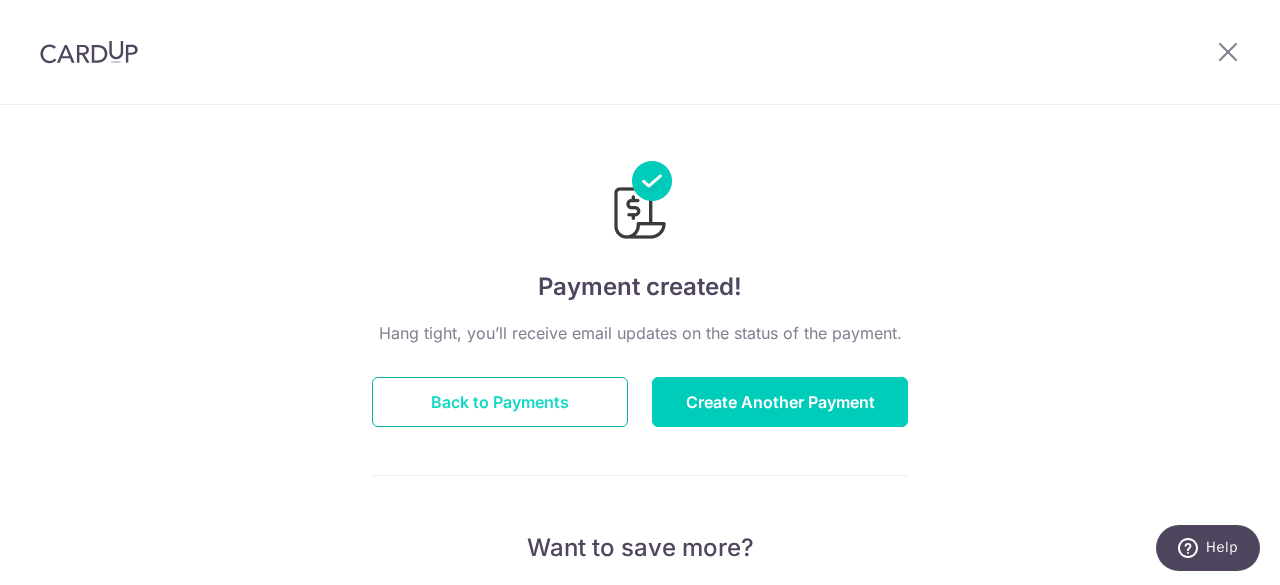 click on "Back to Payments" at bounding box center [500, 402] 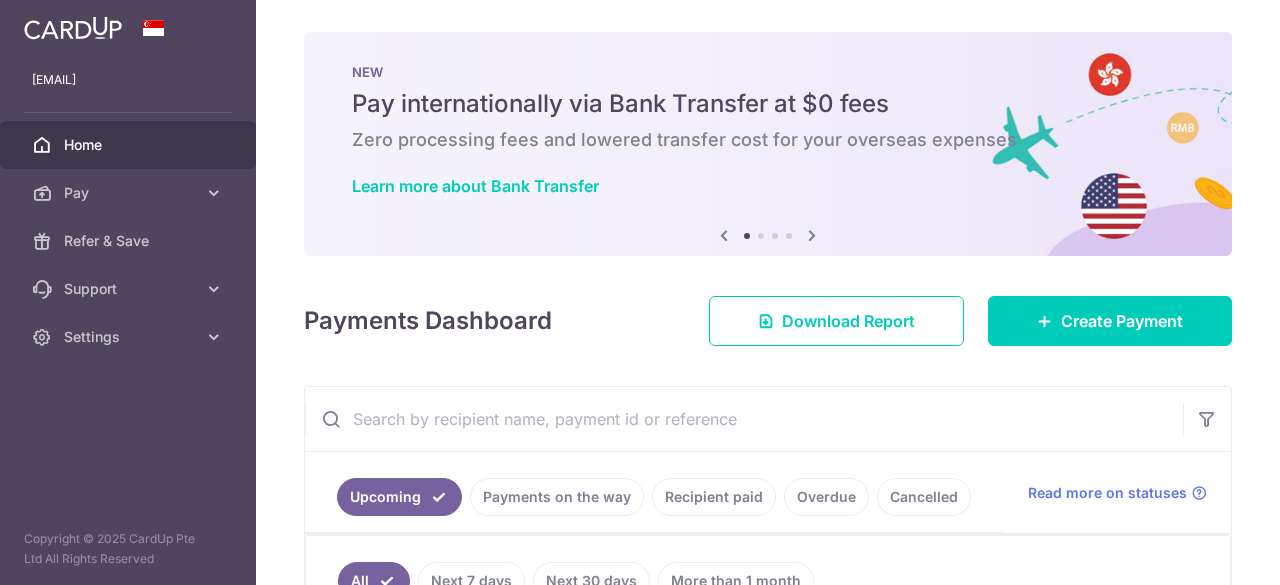 scroll, scrollTop: 0, scrollLeft: 0, axis: both 